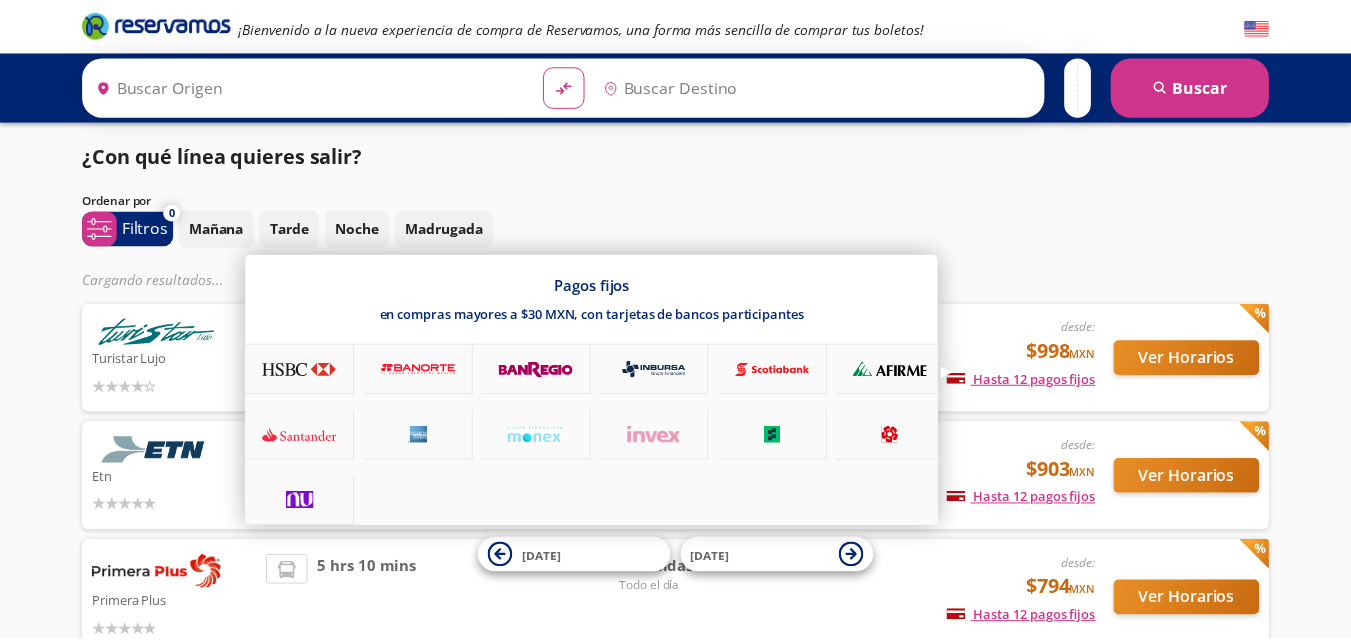 scroll, scrollTop: 0, scrollLeft: 0, axis: both 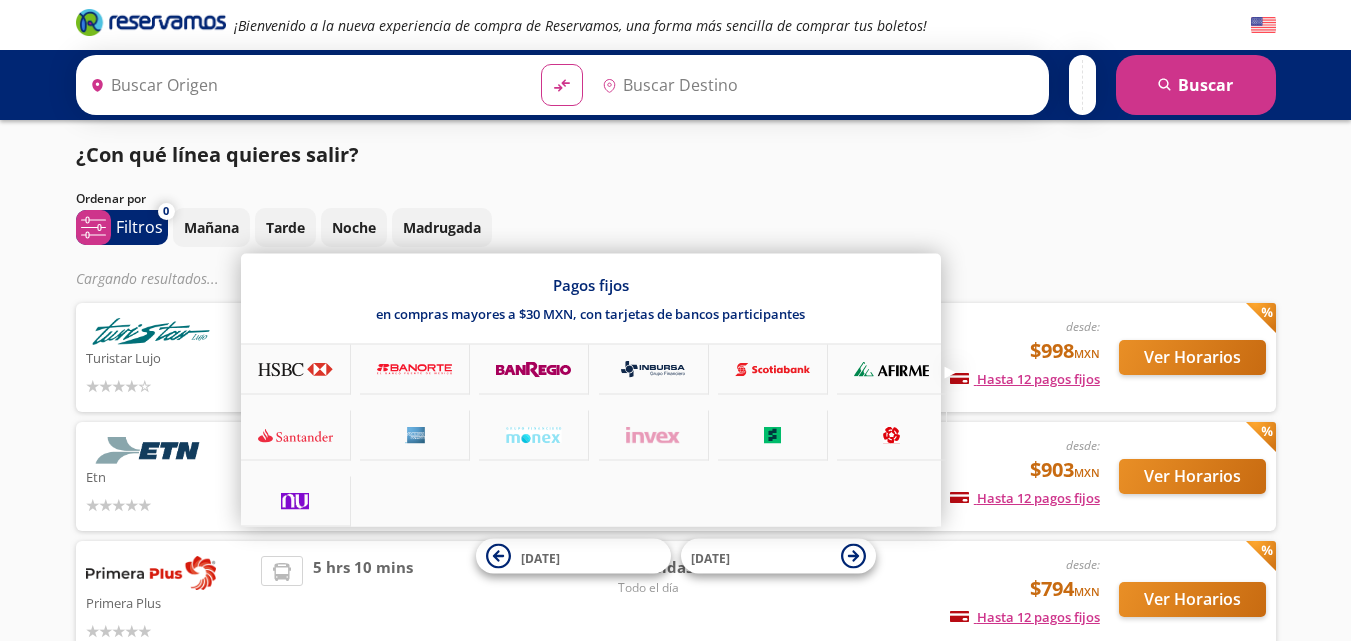 type on "[GEOGRAPHIC_DATA], [GEOGRAPHIC_DATA]" 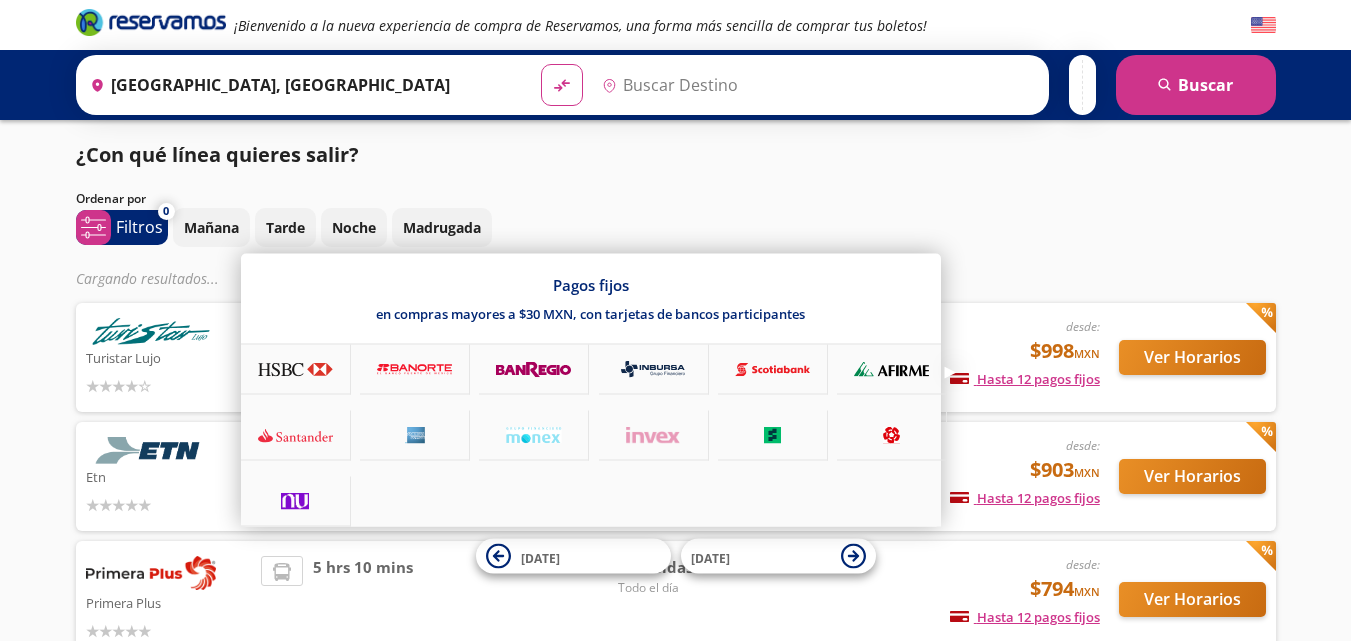 type on "[GEOGRAPHIC_DATA], [GEOGRAPHIC_DATA]" 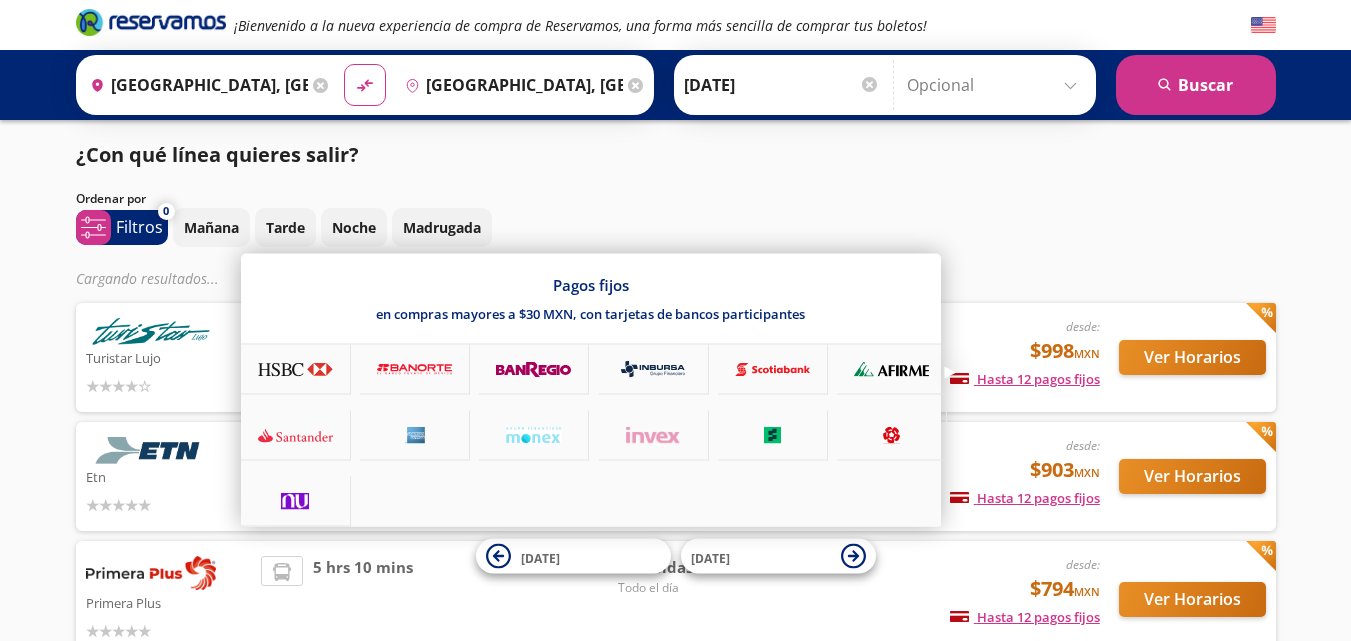 scroll, scrollTop: 0, scrollLeft: 0, axis: both 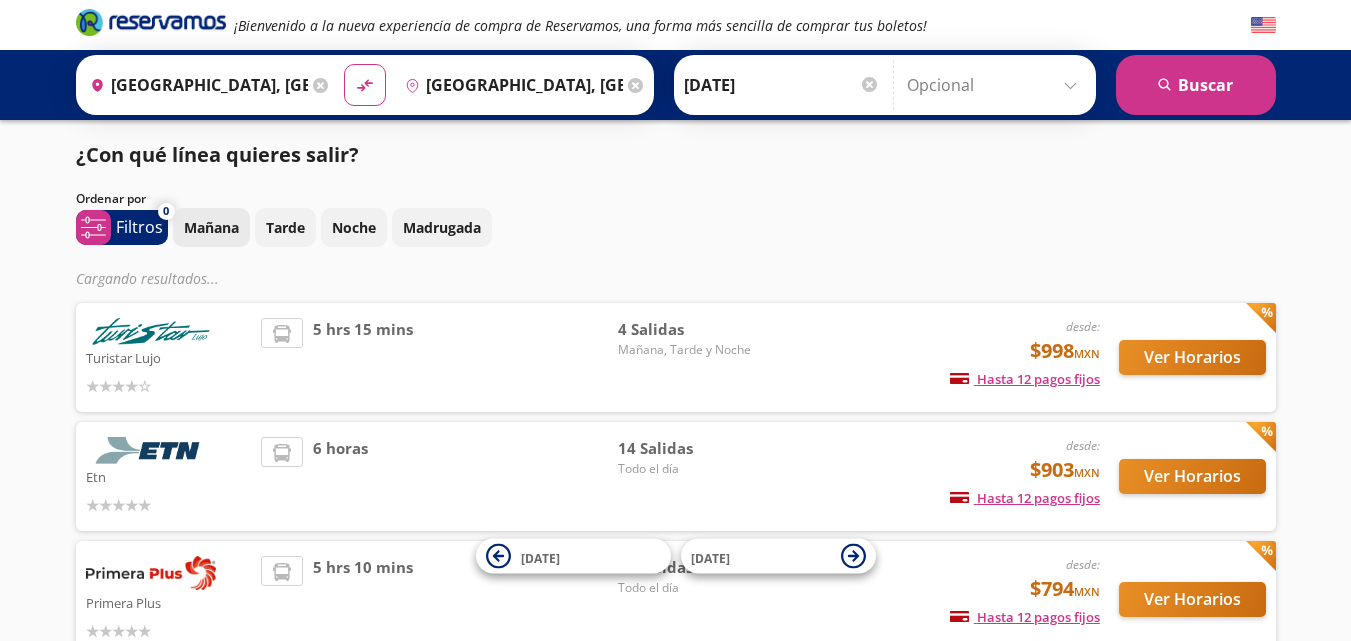 click on "Mañana" at bounding box center [211, 227] 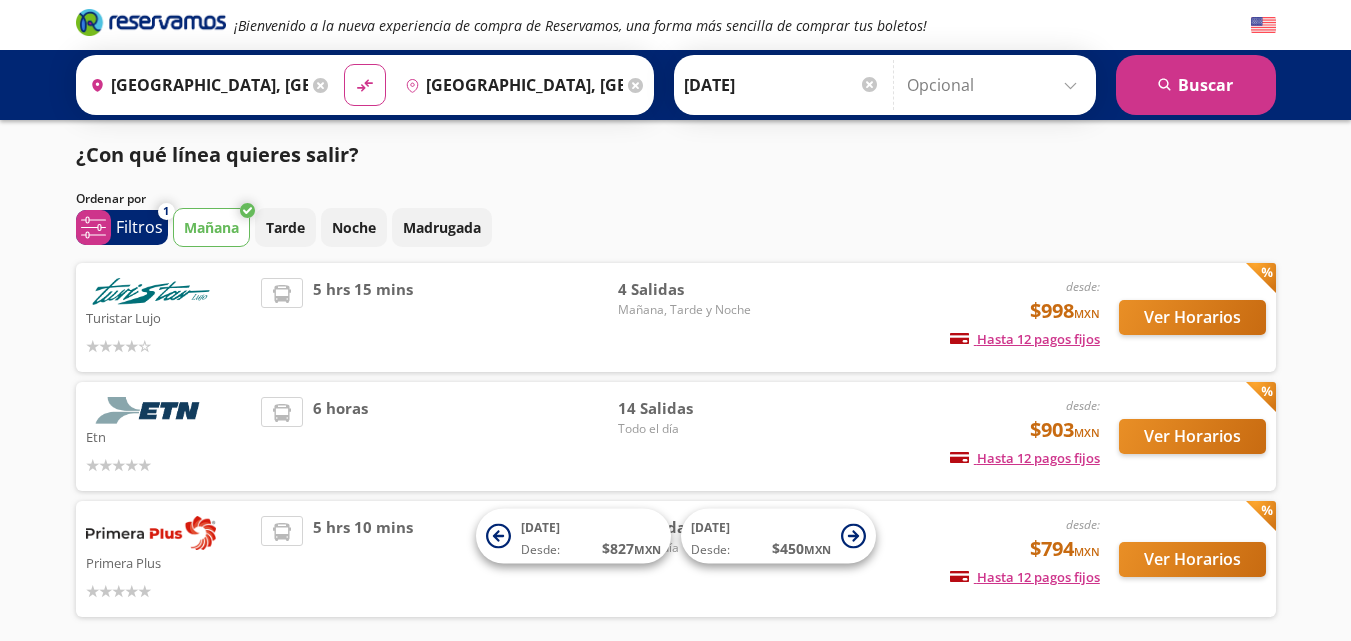scroll, scrollTop: 86, scrollLeft: 0, axis: vertical 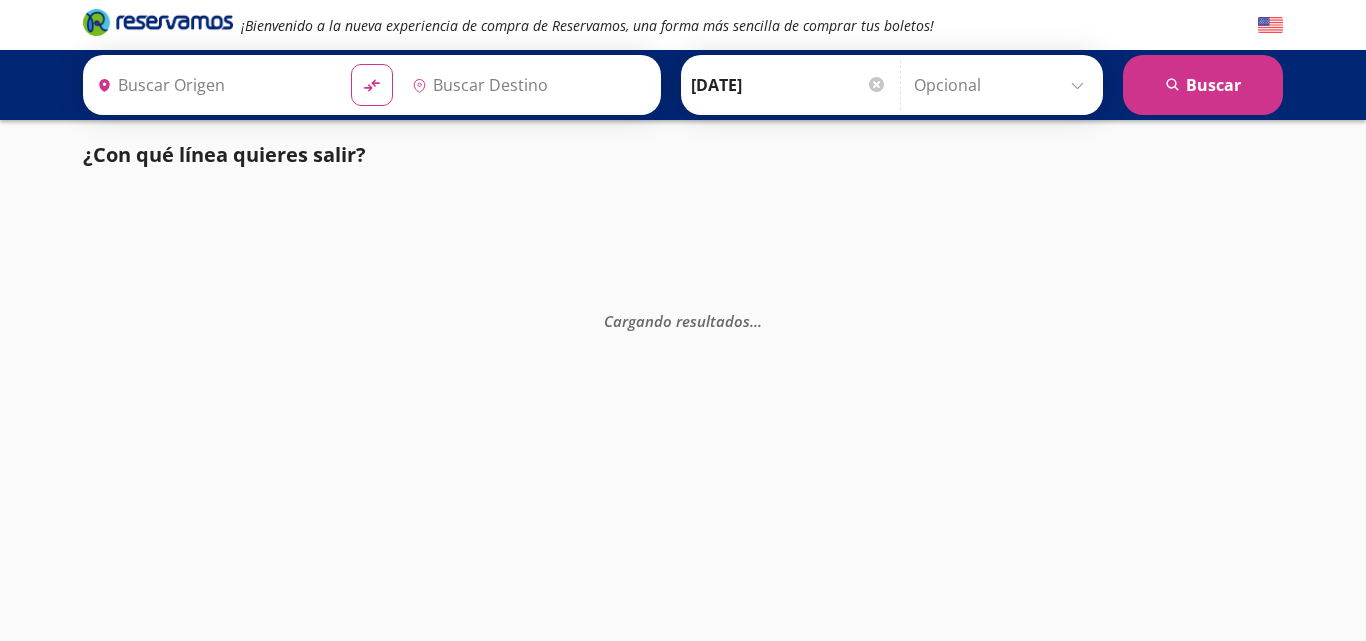 type on "[GEOGRAPHIC_DATA], [GEOGRAPHIC_DATA]" 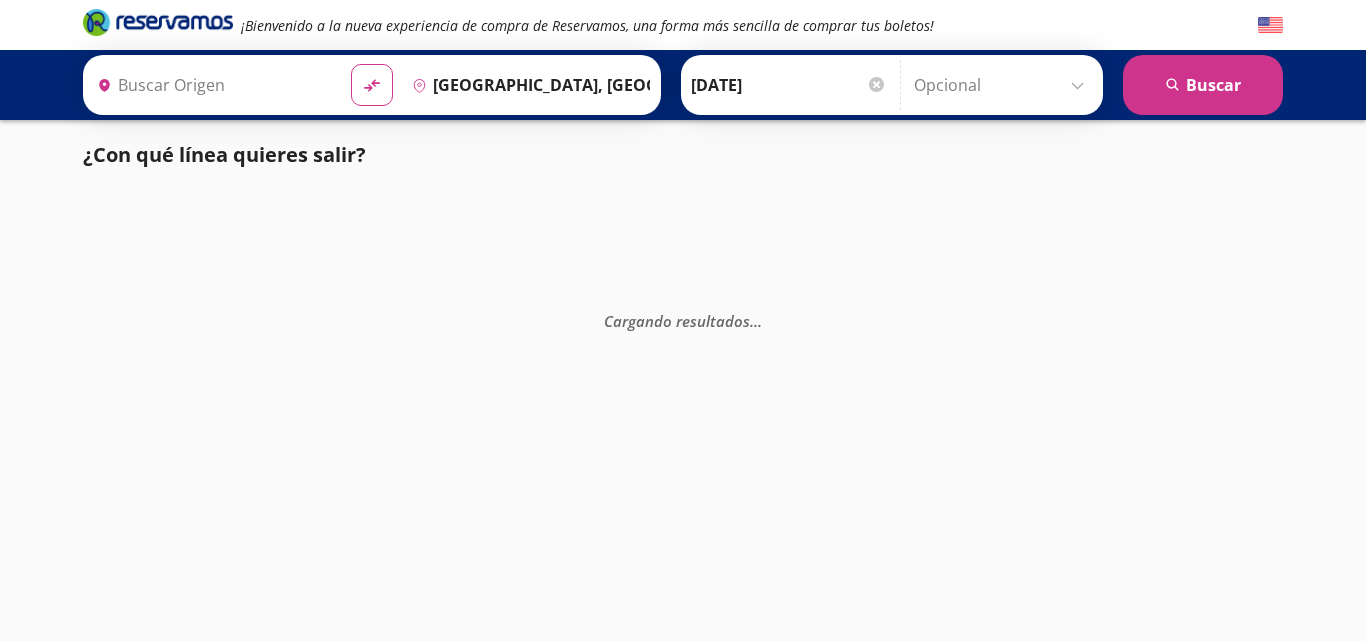 type on "[GEOGRAPHIC_DATA], [GEOGRAPHIC_DATA]" 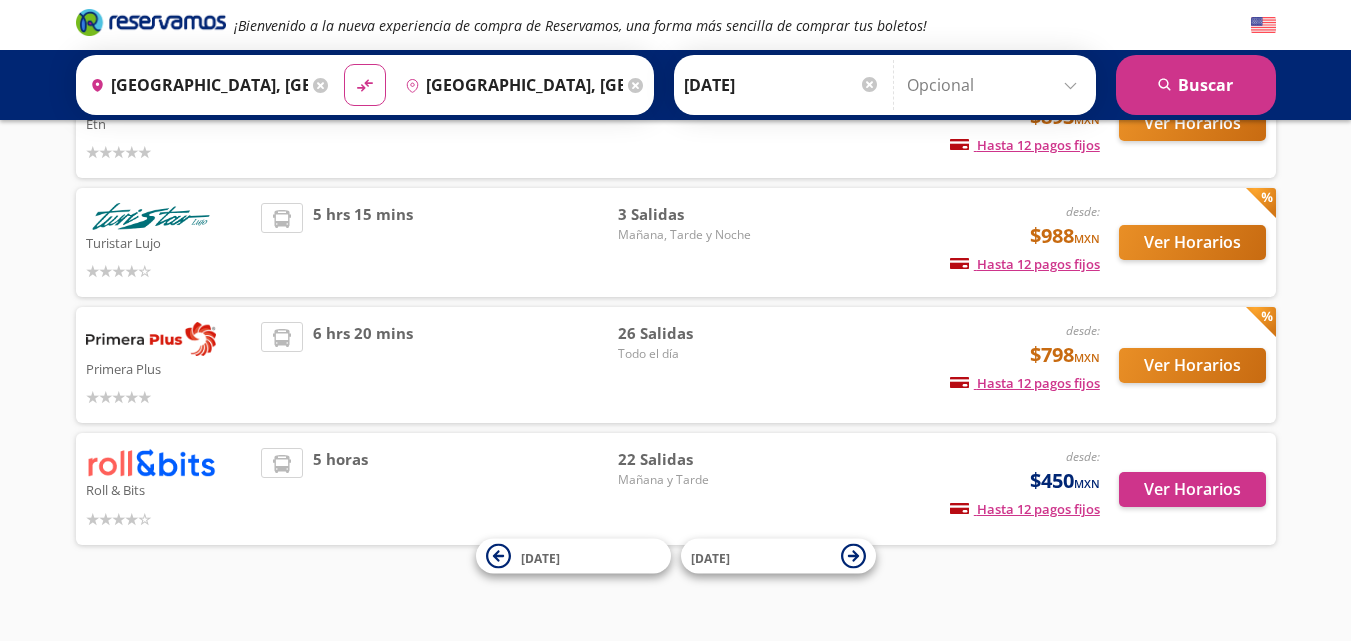 scroll, scrollTop: 250, scrollLeft: 0, axis: vertical 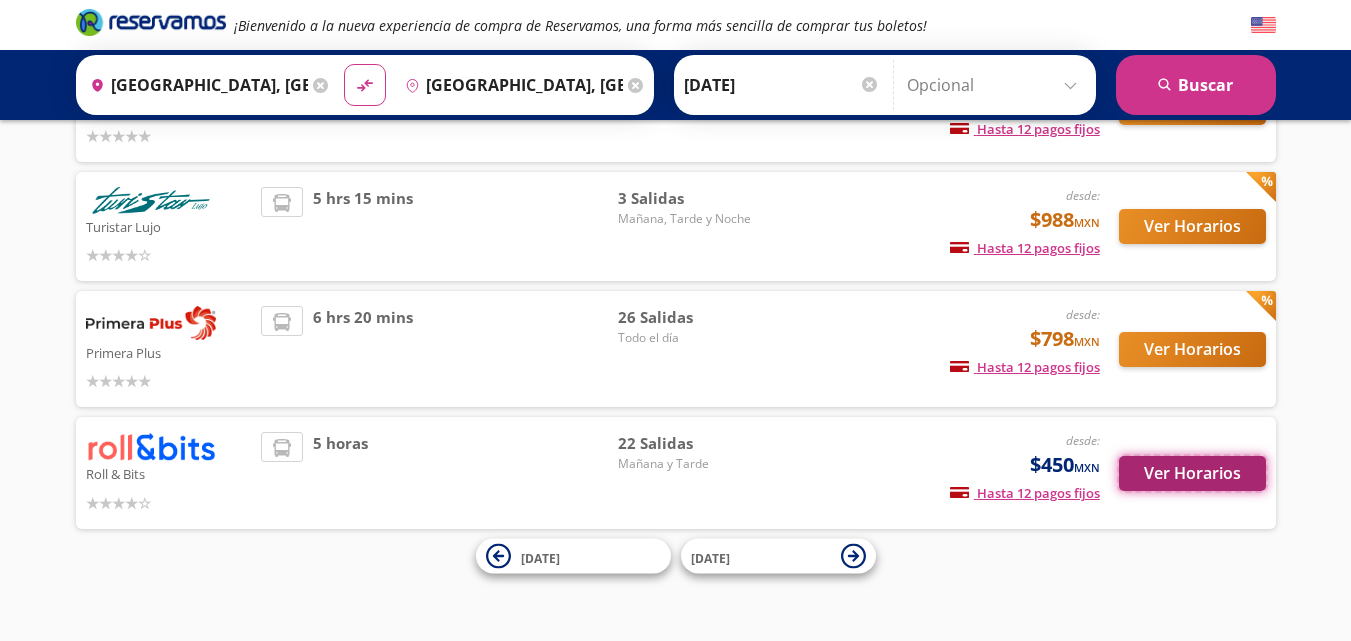 click on "Ver Horarios" at bounding box center (1192, 473) 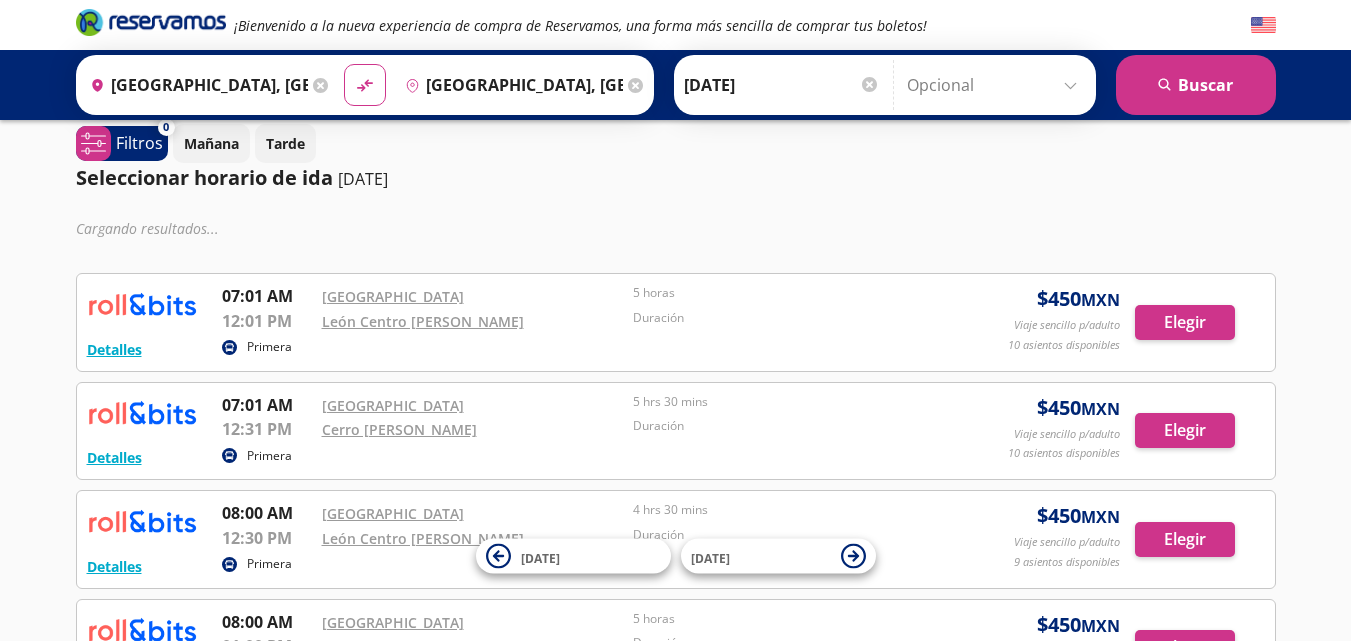 scroll, scrollTop: 0, scrollLeft: 0, axis: both 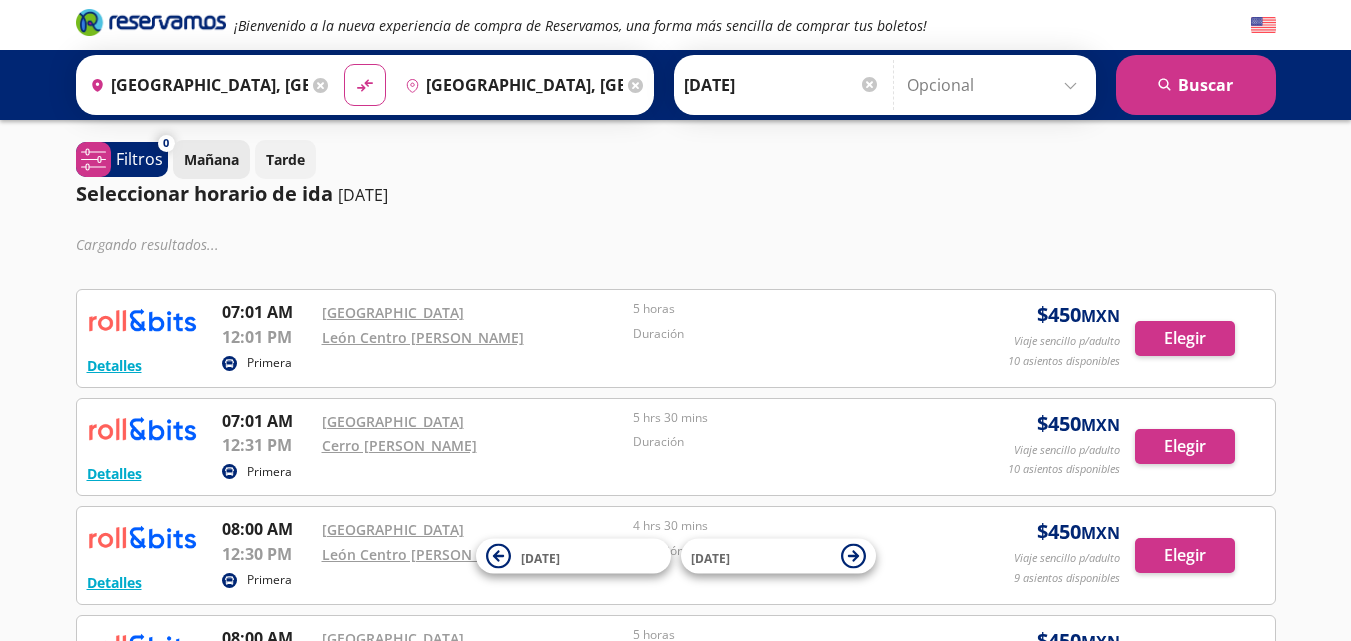 click on "Mañana" at bounding box center (211, 159) 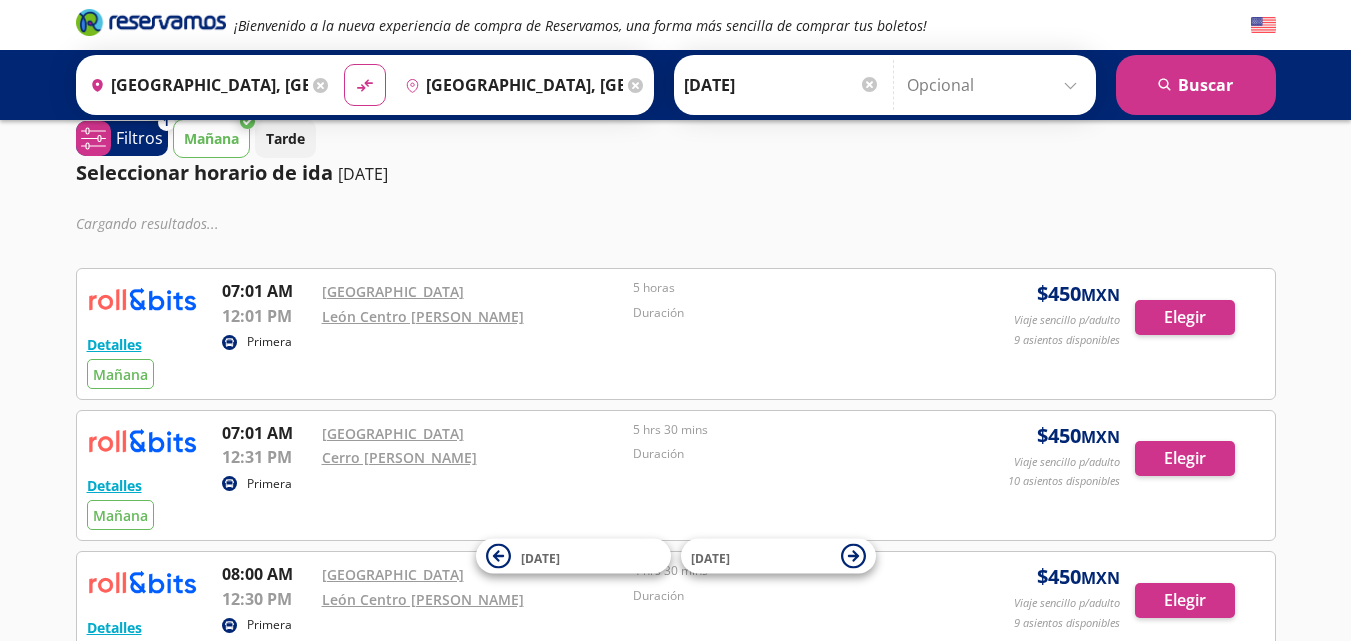 scroll, scrollTop: 7, scrollLeft: 0, axis: vertical 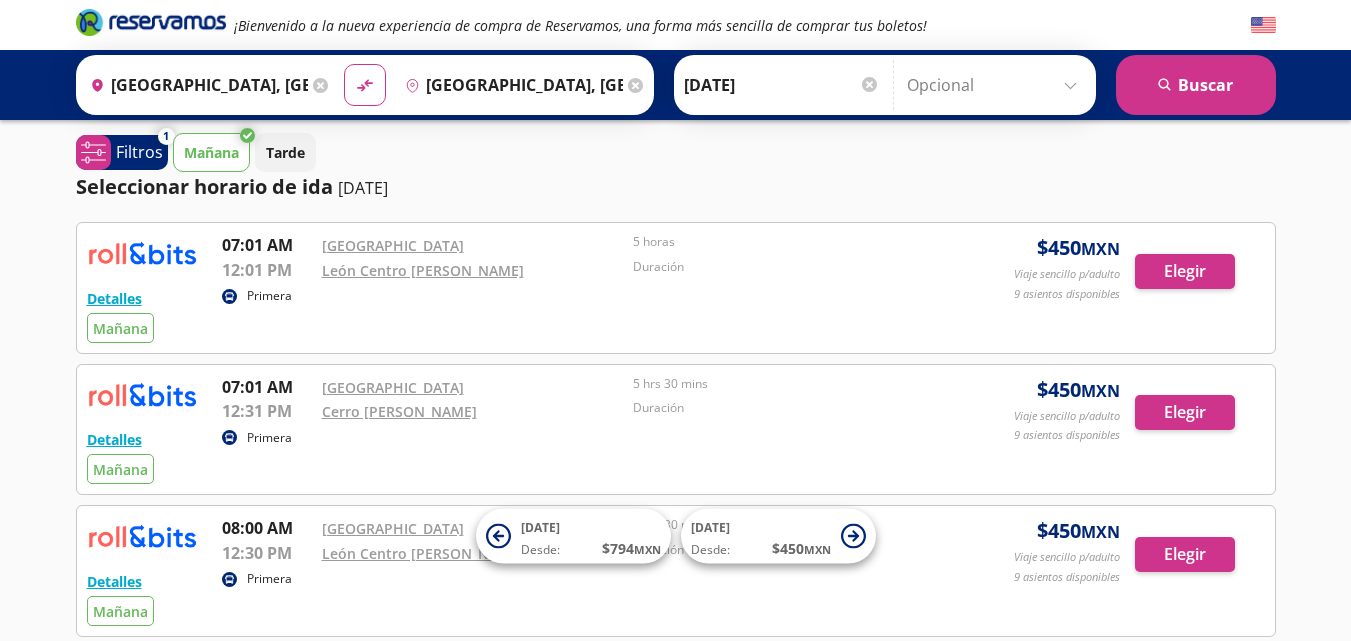 click on "Mañana" at bounding box center (211, 152) 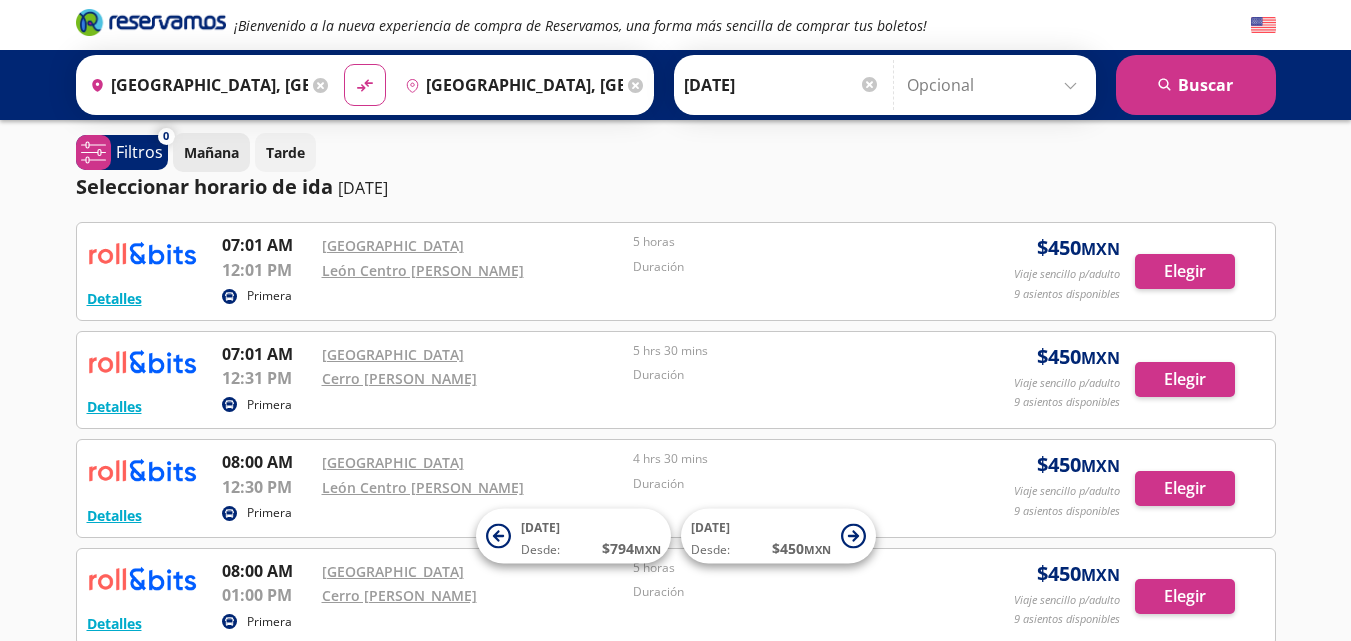 click on "Mañana" at bounding box center [211, 152] 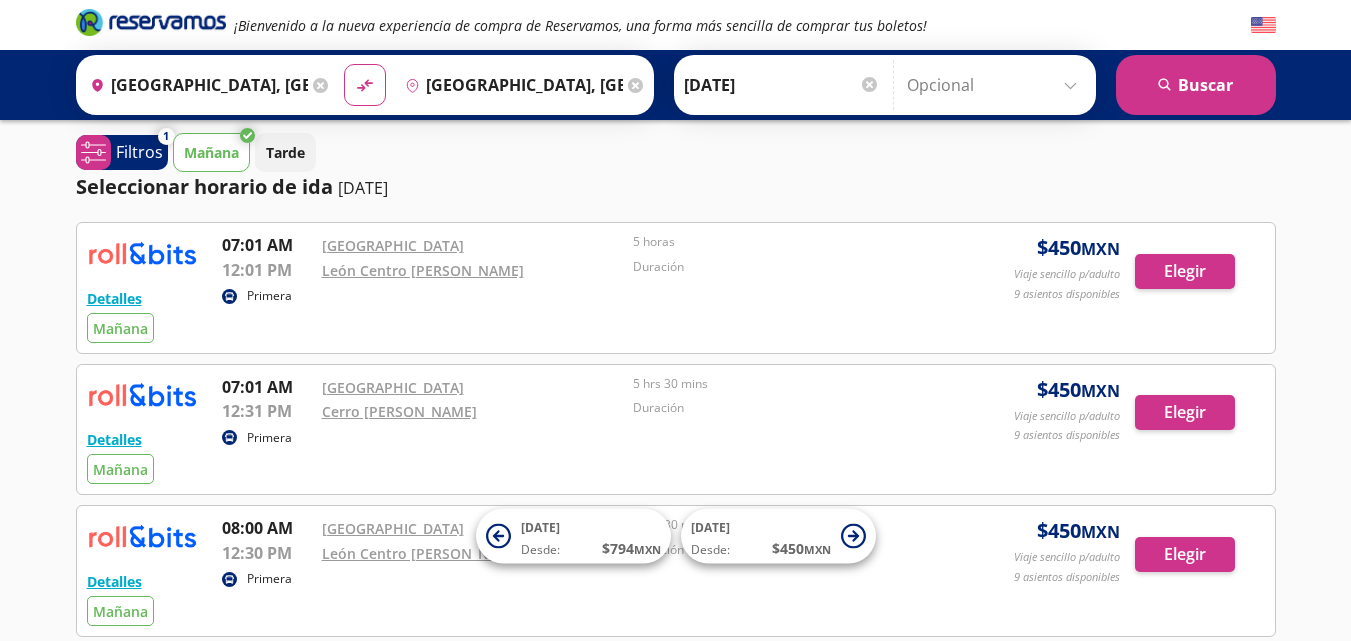 click at bounding box center (869, 84) 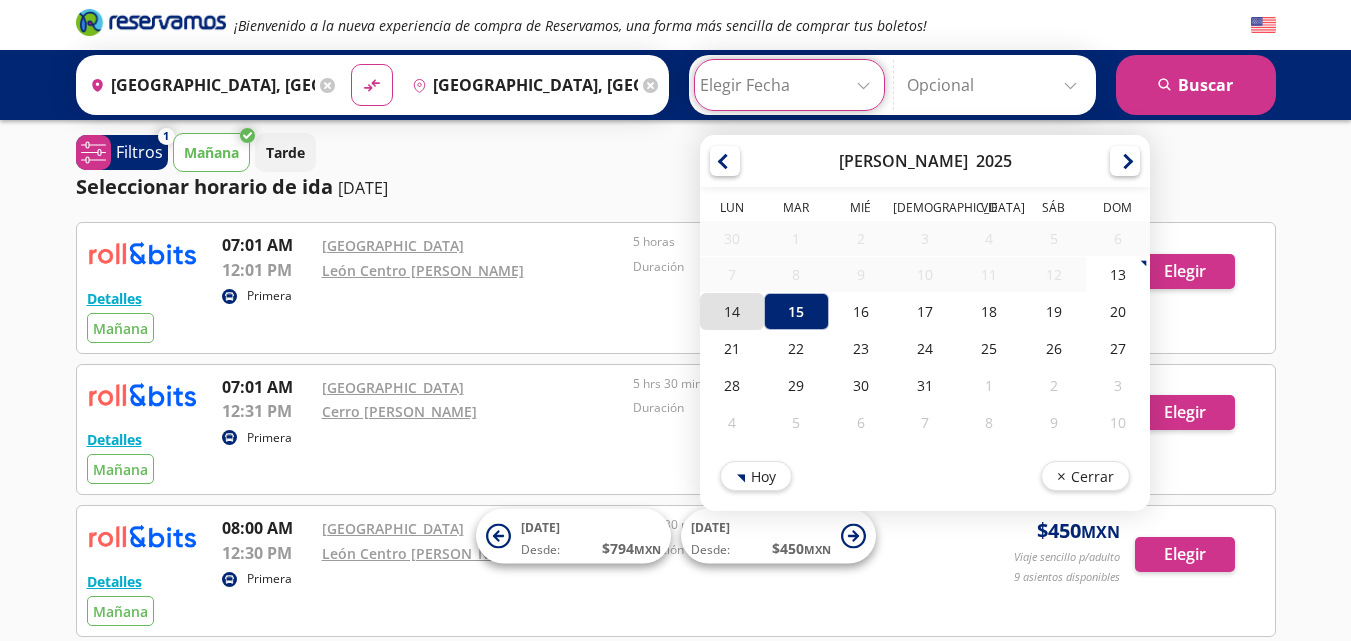 click on "14" at bounding box center (732, 311) 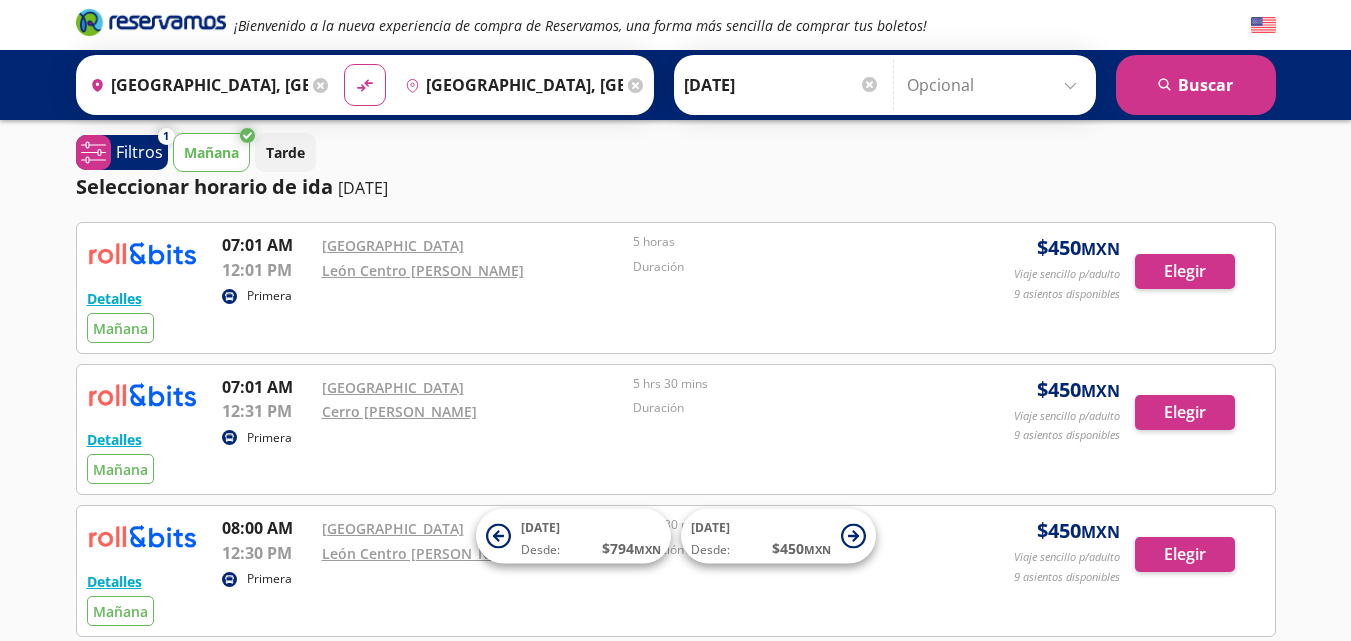 scroll, scrollTop: 0, scrollLeft: 0, axis: both 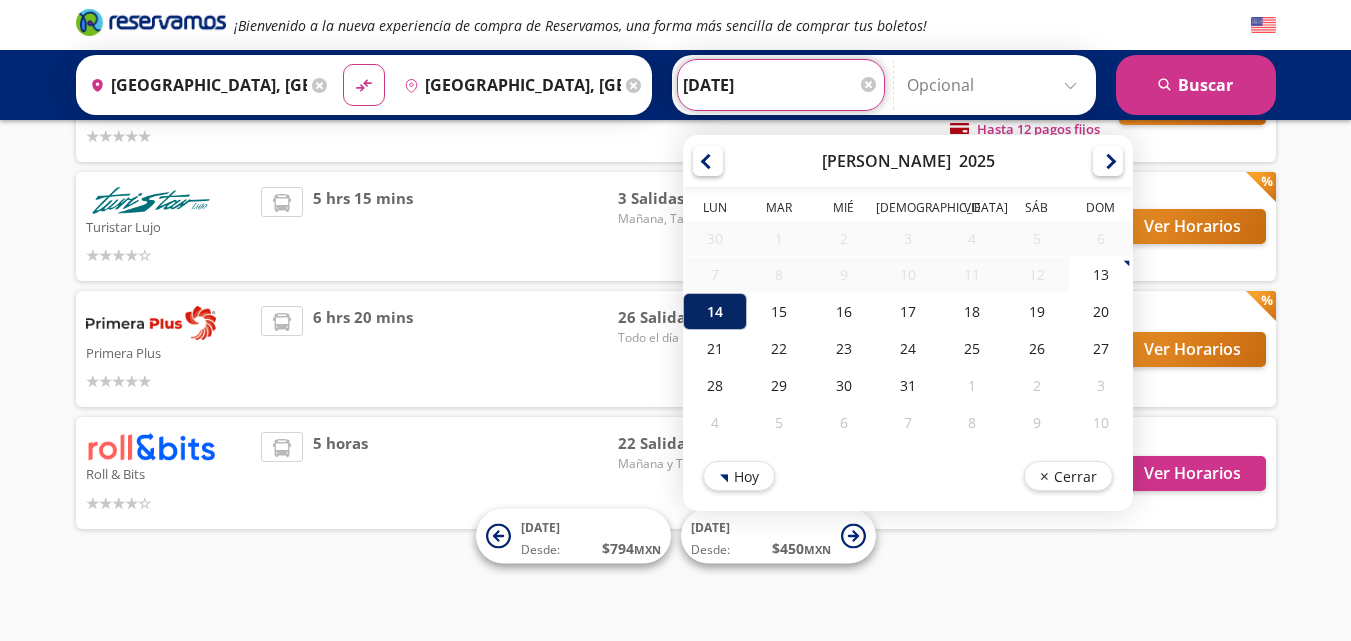 click on "14" at bounding box center (715, 311) 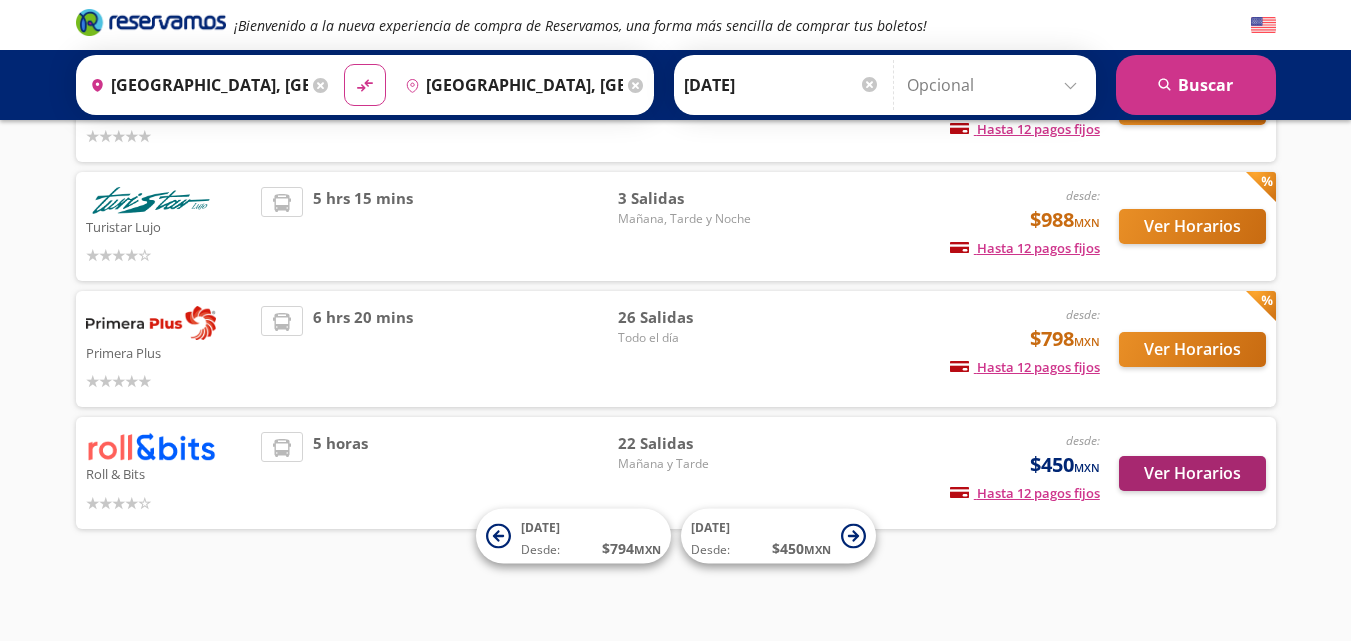 click on "Ver Horarios" at bounding box center [1192, 473] 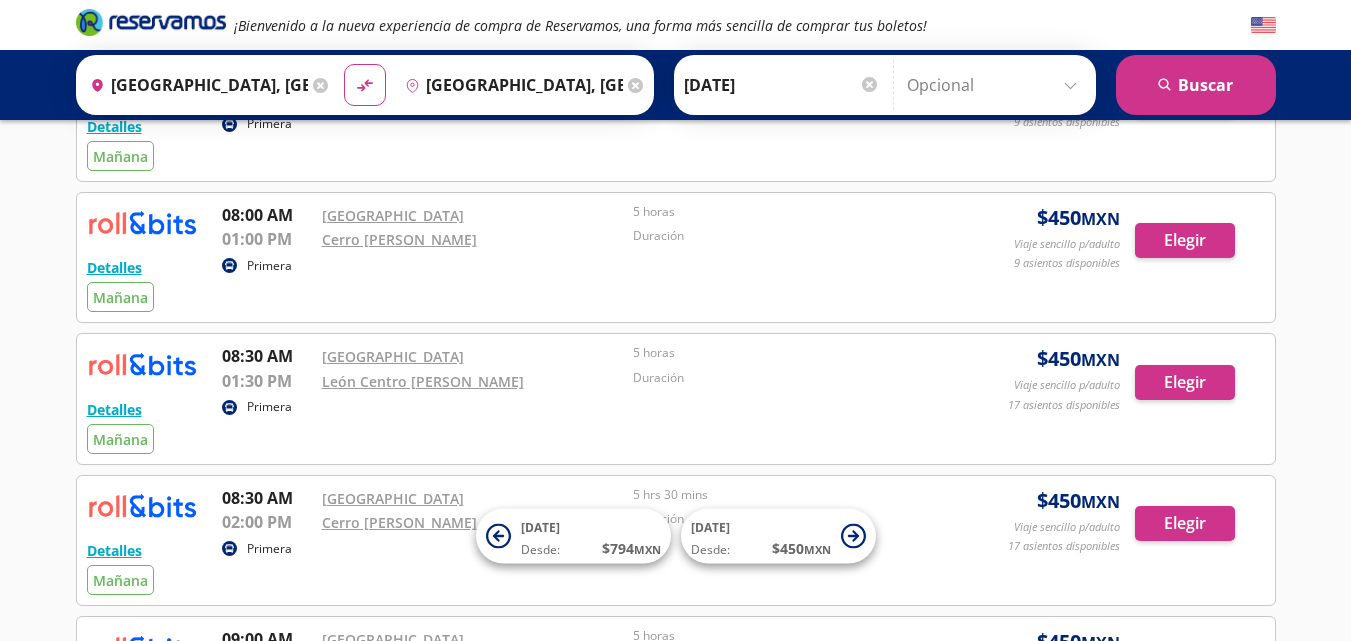 scroll, scrollTop: 461, scrollLeft: 0, axis: vertical 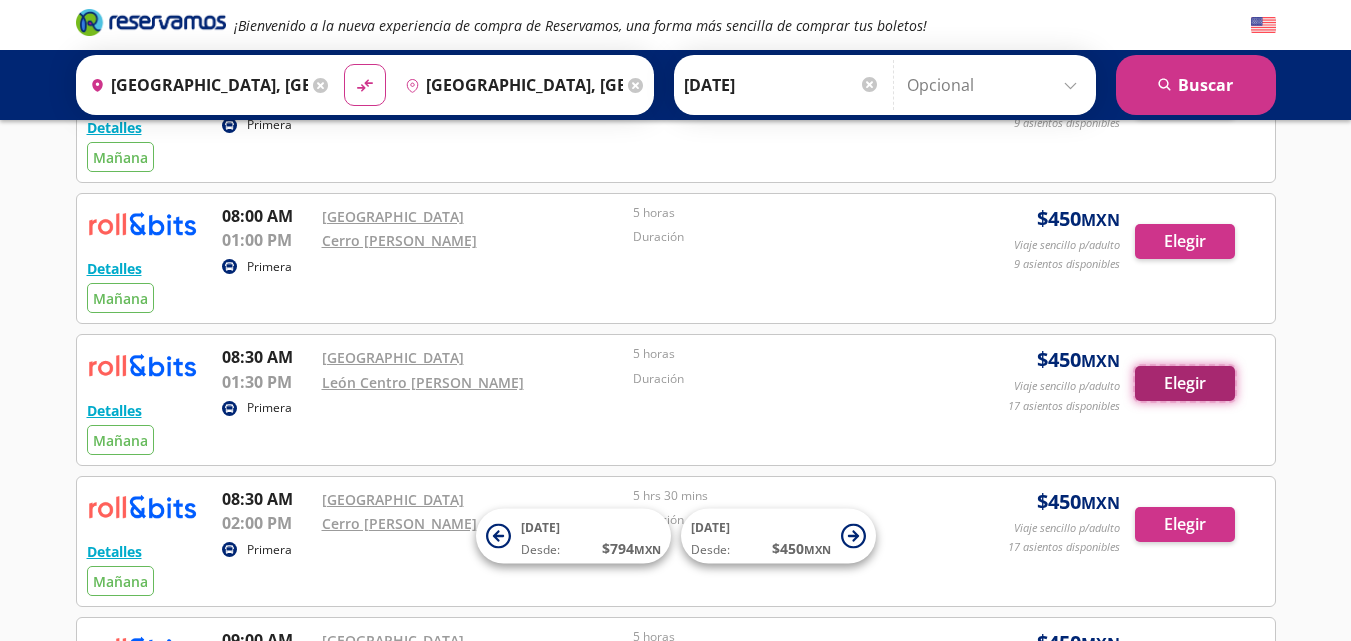 click on "Elegir" at bounding box center (1185, 383) 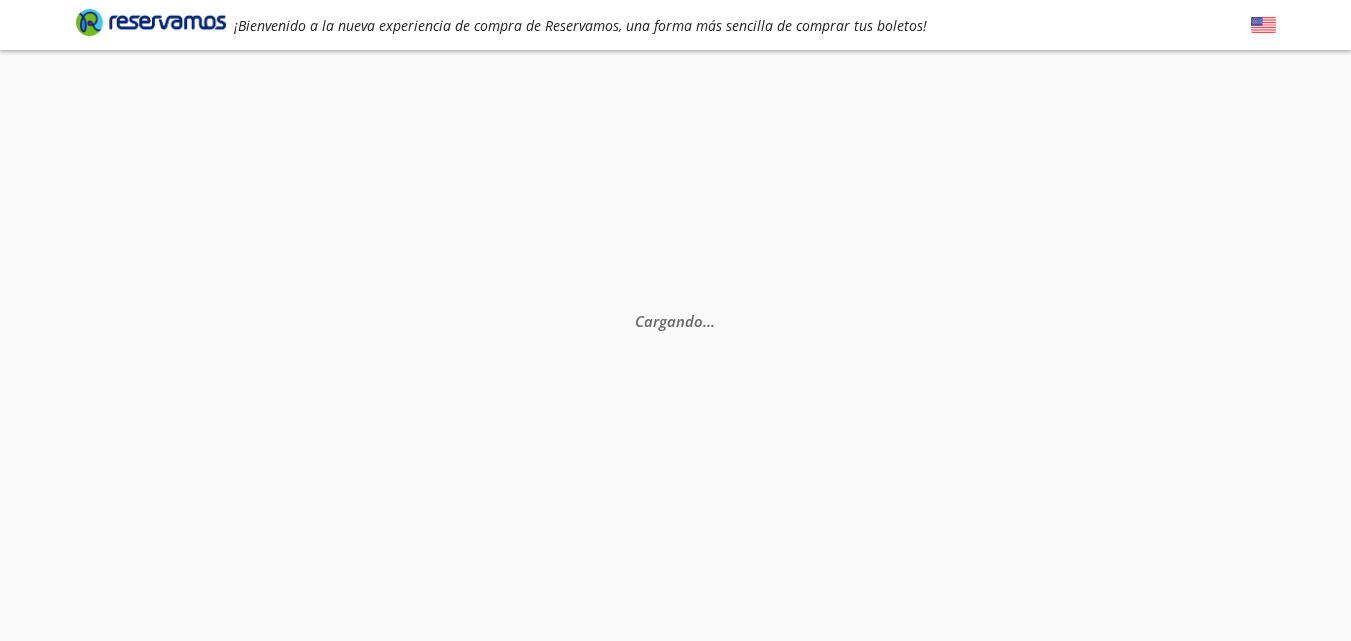 scroll, scrollTop: 0, scrollLeft: 0, axis: both 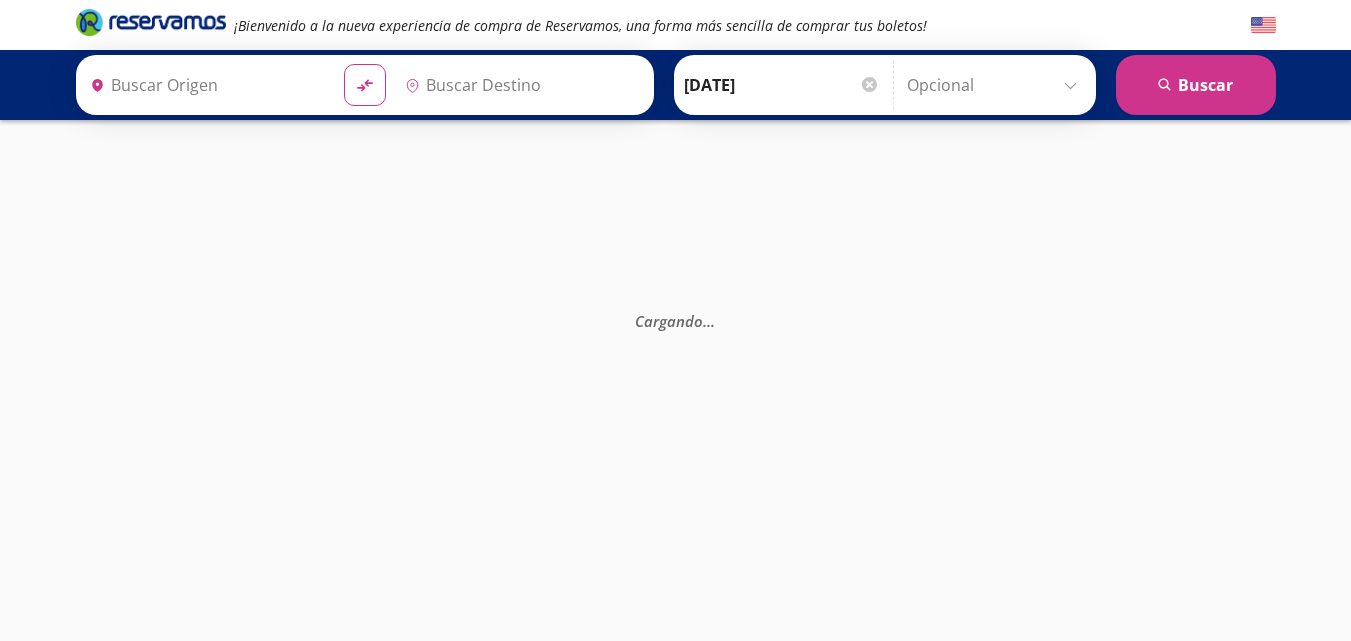 type on "[GEOGRAPHIC_DATA], [GEOGRAPHIC_DATA]" 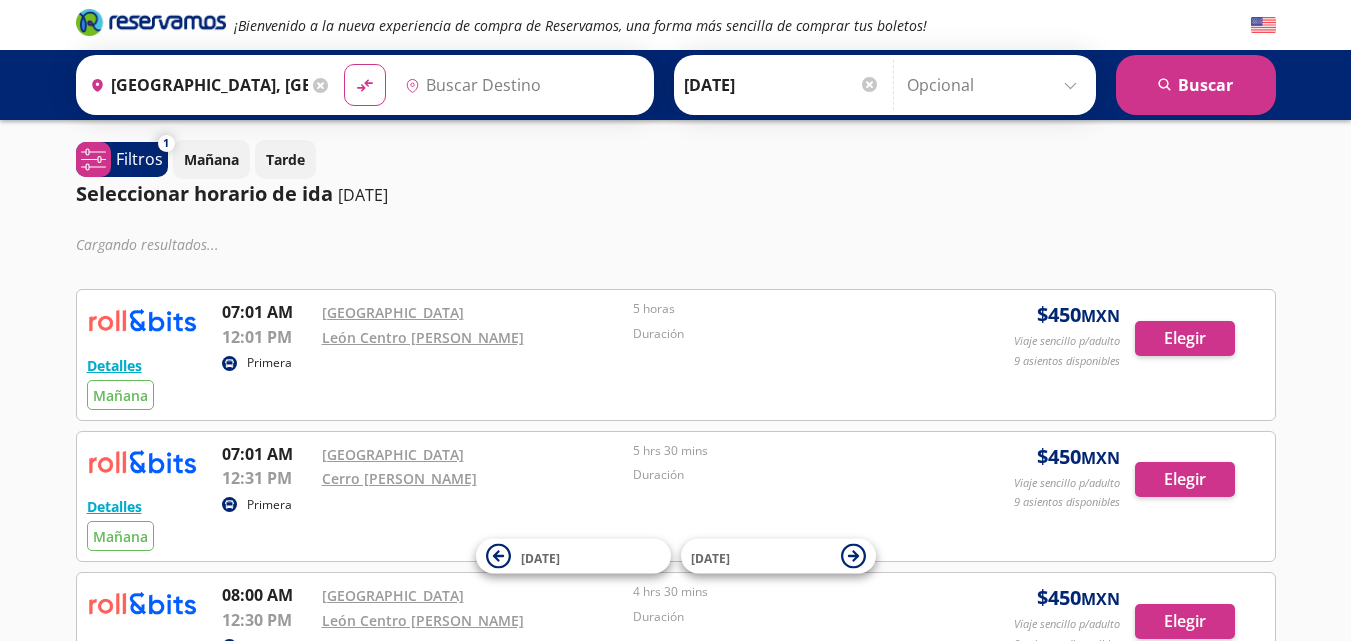 type on "[GEOGRAPHIC_DATA], [GEOGRAPHIC_DATA]" 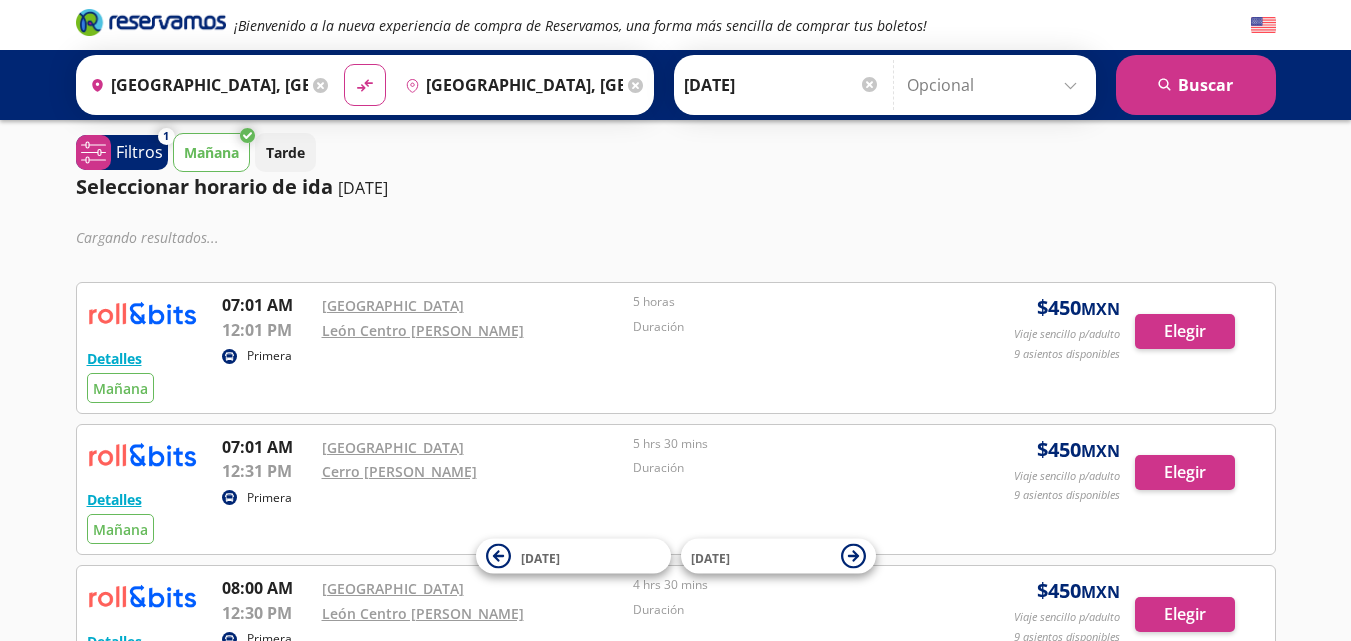 scroll, scrollTop: 3, scrollLeft: 0, axis: vertical 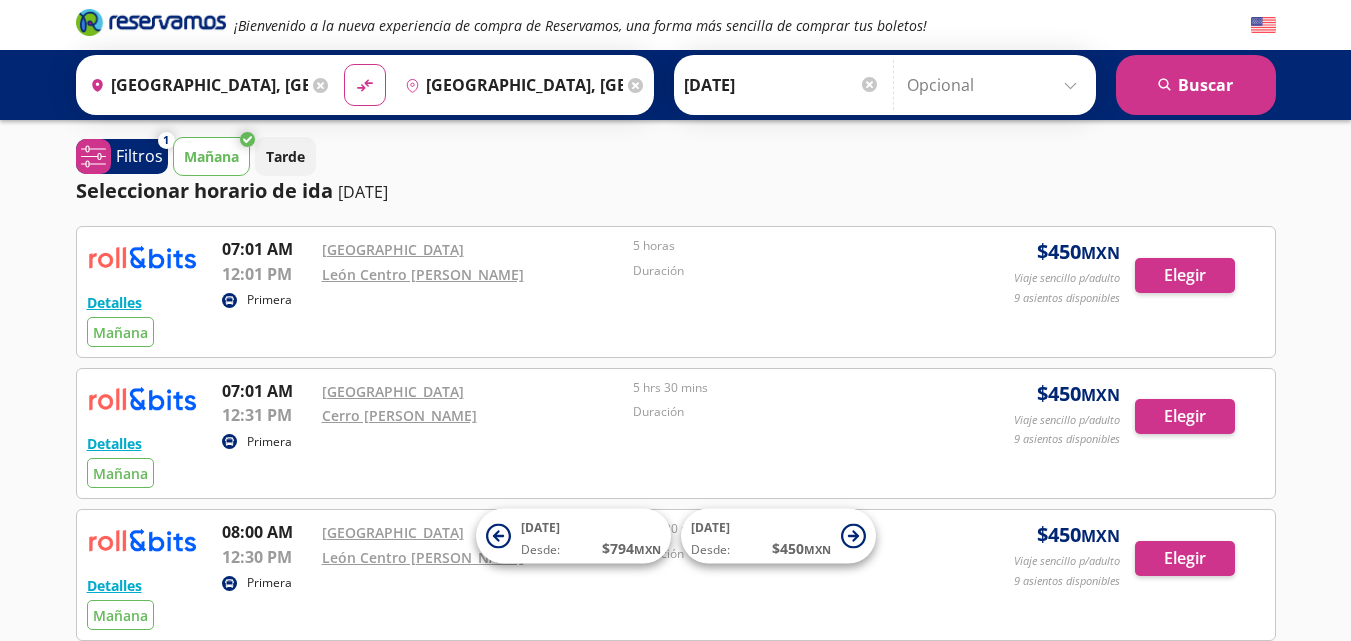 click at bounding box center [869, 84] 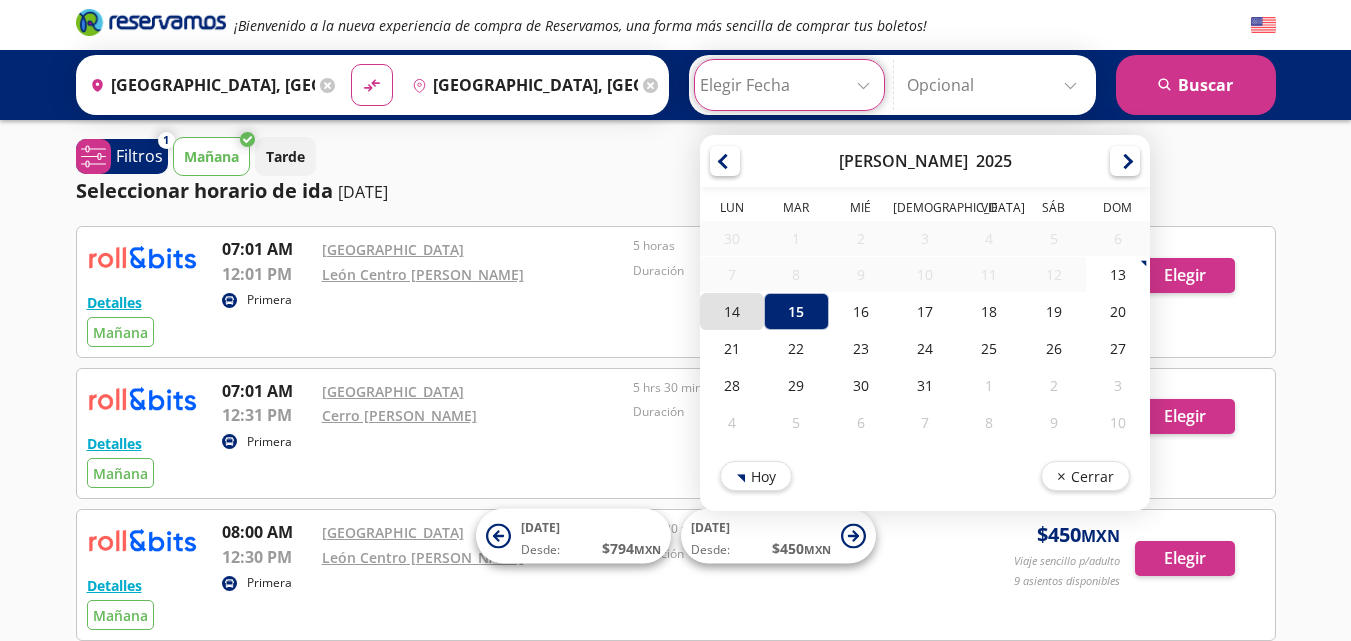 click on "14" at bounding box center [732, 311] 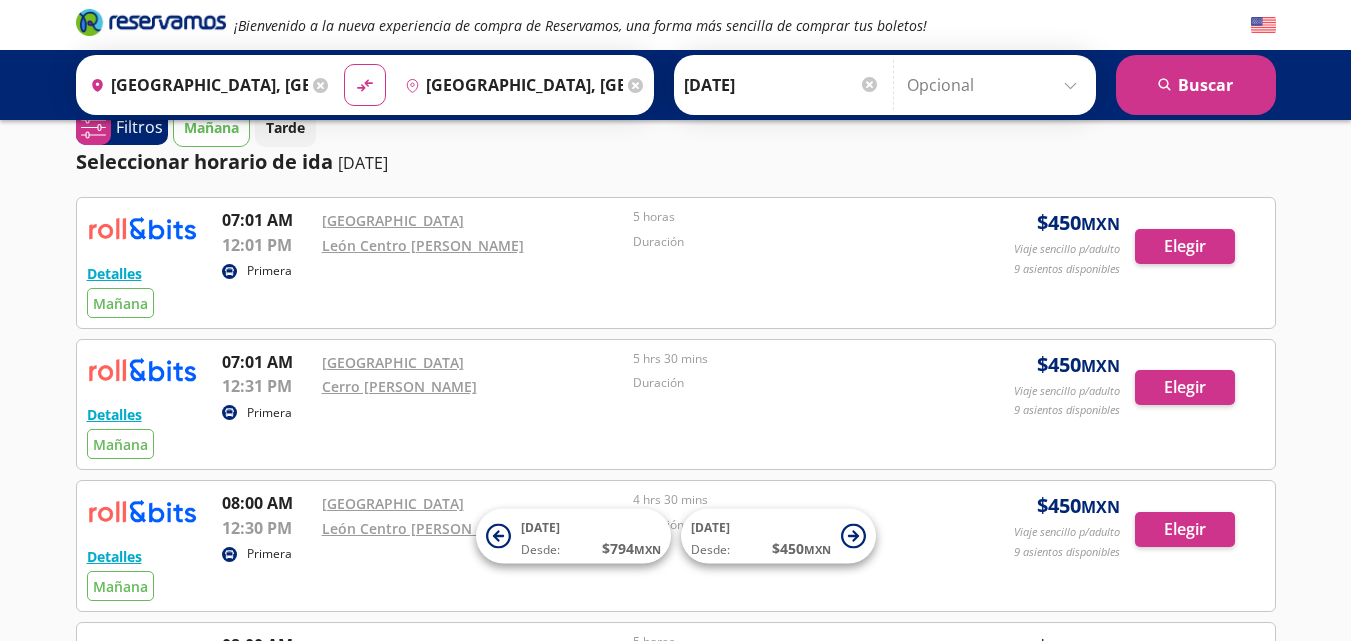 scroll, scrollTop: 34, scrollLeft: 0, axis: vertical 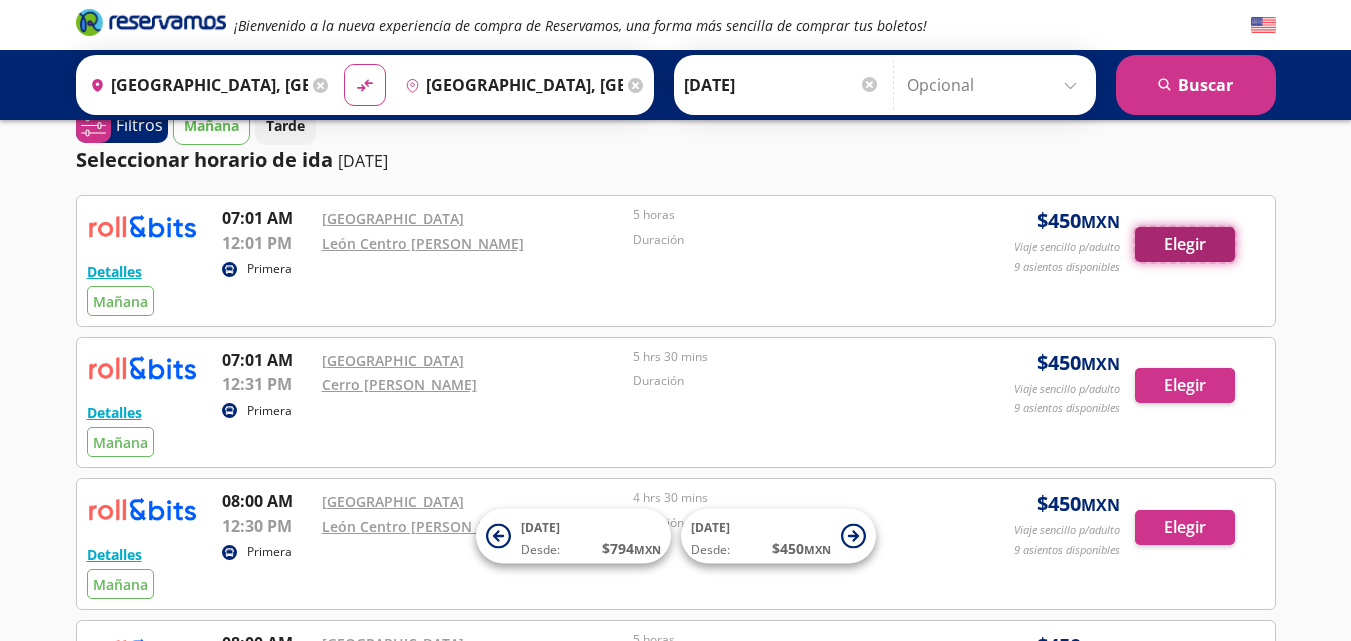 click on "Elegir" at bounding box center [1185, 244] 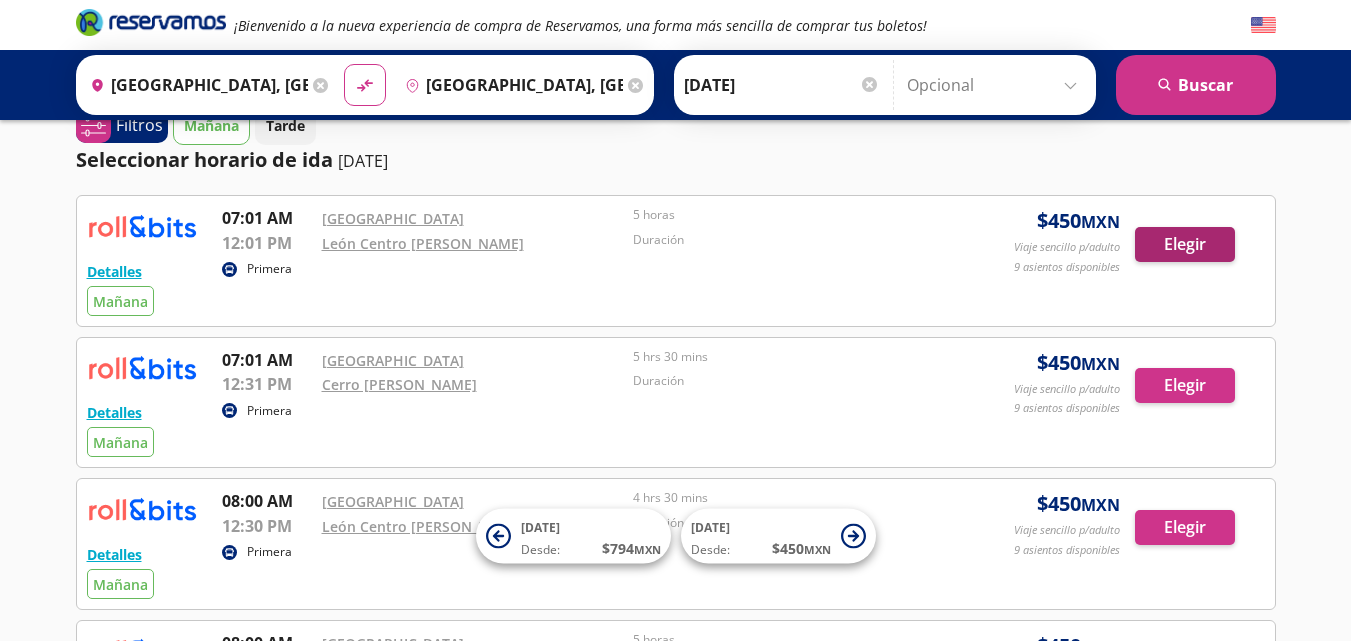 scroll, scrollTop: 0, scrollLeft: 0, axis: both 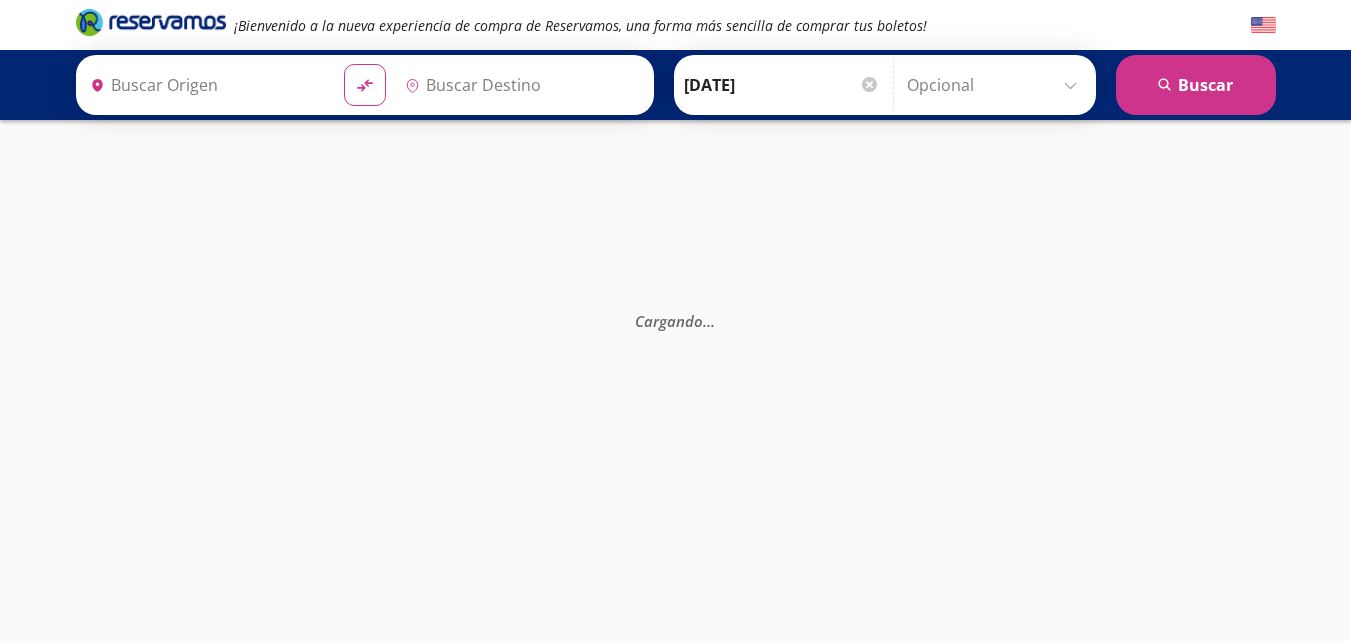 type on "[GEOGRAPHIC_DATA], [GEOGRAPHIC_DATA]" 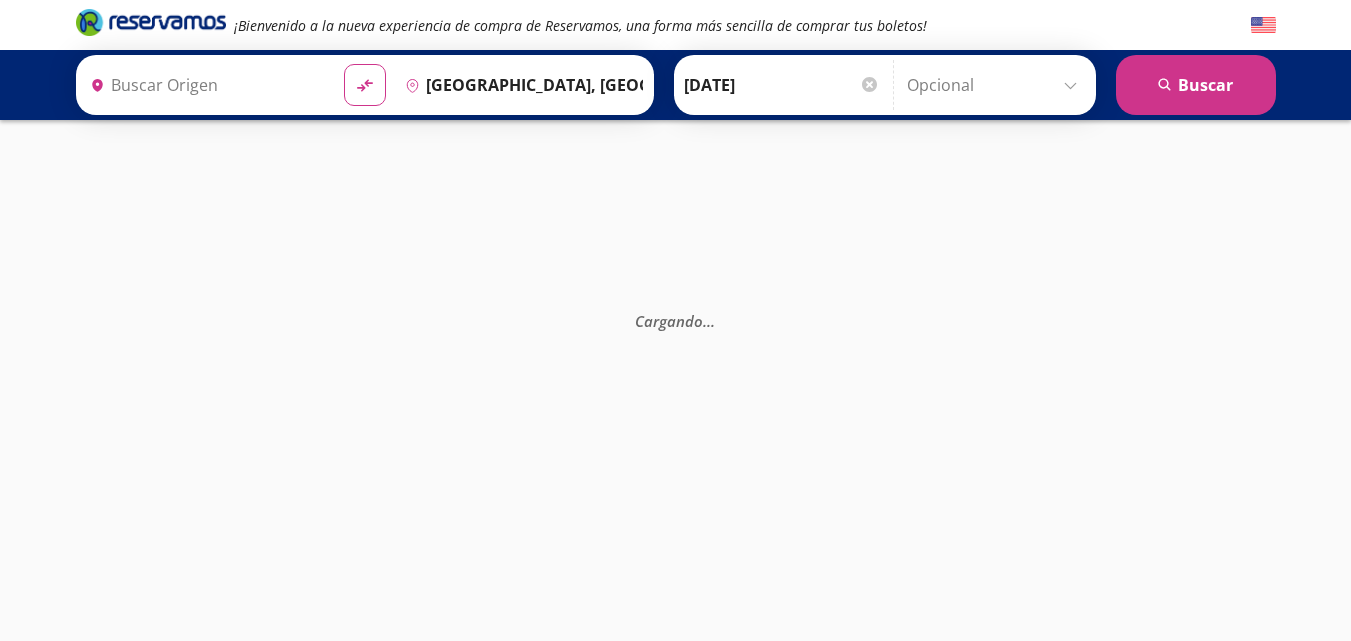 type on "[GEOGRAPHIC_DATA], [GEOGRAPHIC_DATA]" 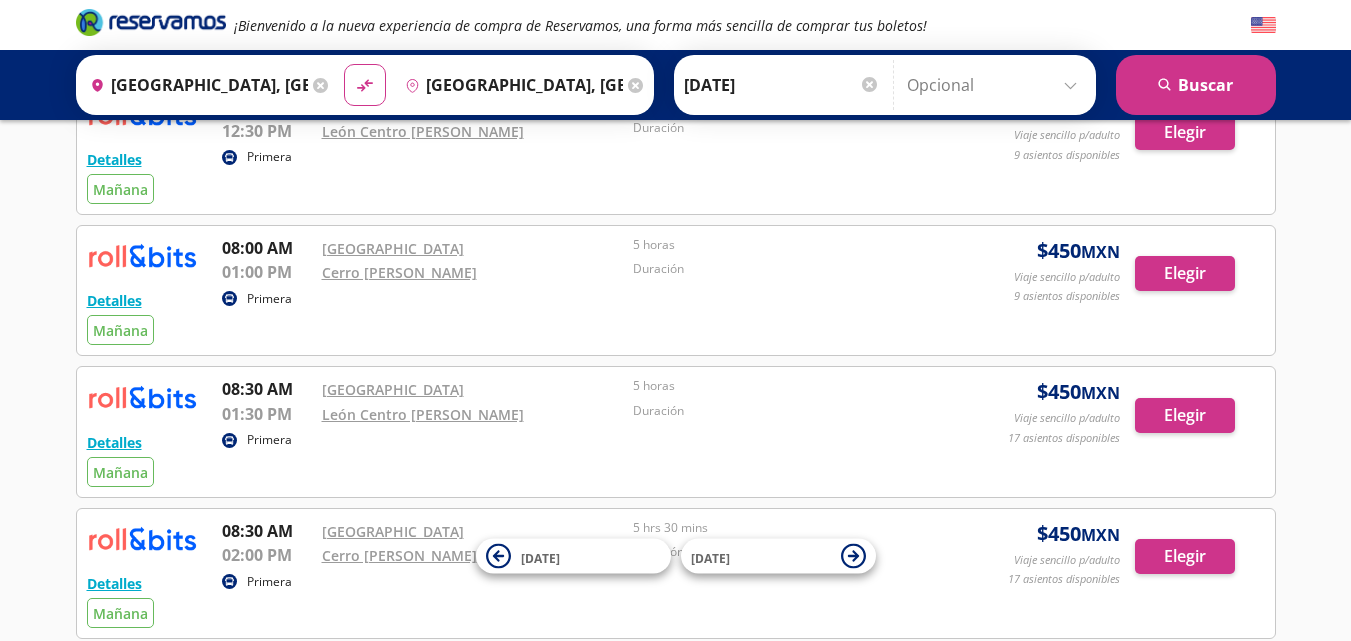 scroll, scrollTop: 490, scrollLeft: 0, axis: vertical 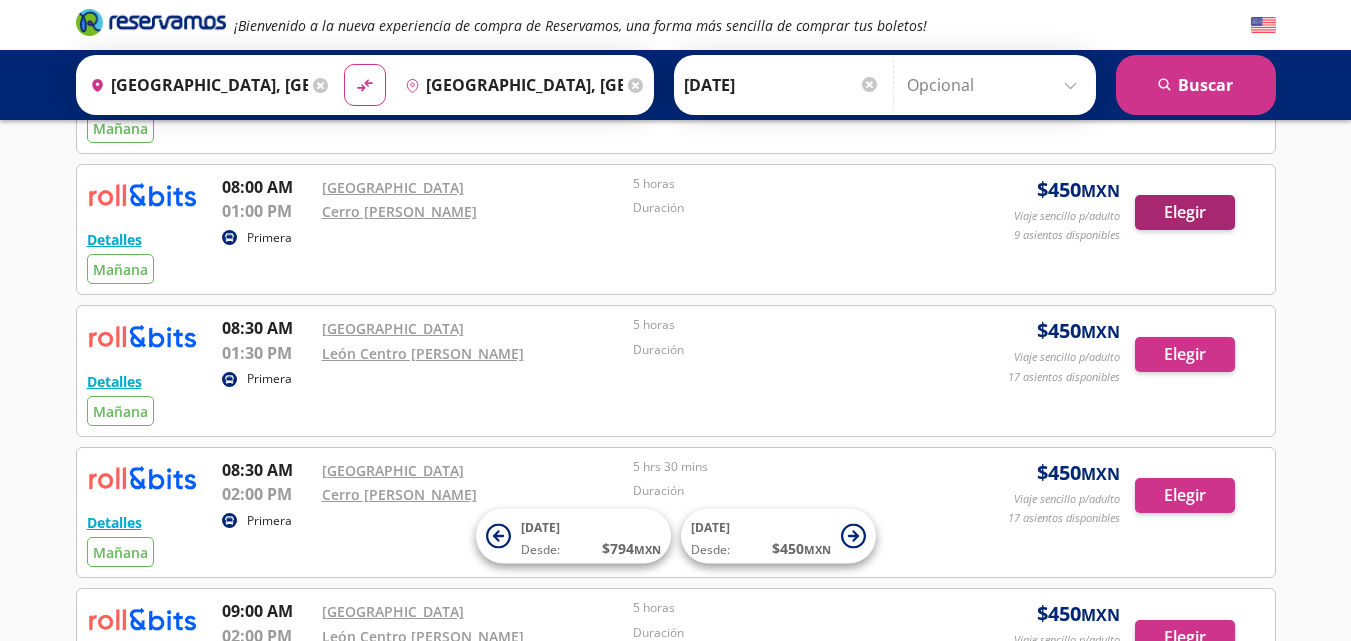 click on "Detalles Primera [DATE] 08:00 AM [GEOGRAPHIC_DATA] CDMX 01:00 PM  Cerro Gordo Soriana 5 horas Duración $ 450  MXN Viaje sencillo p/adulto 9 asientos disponibles Elegir 9 asientos disponibles Detalles Elegir" at bounding box center [676, 230] 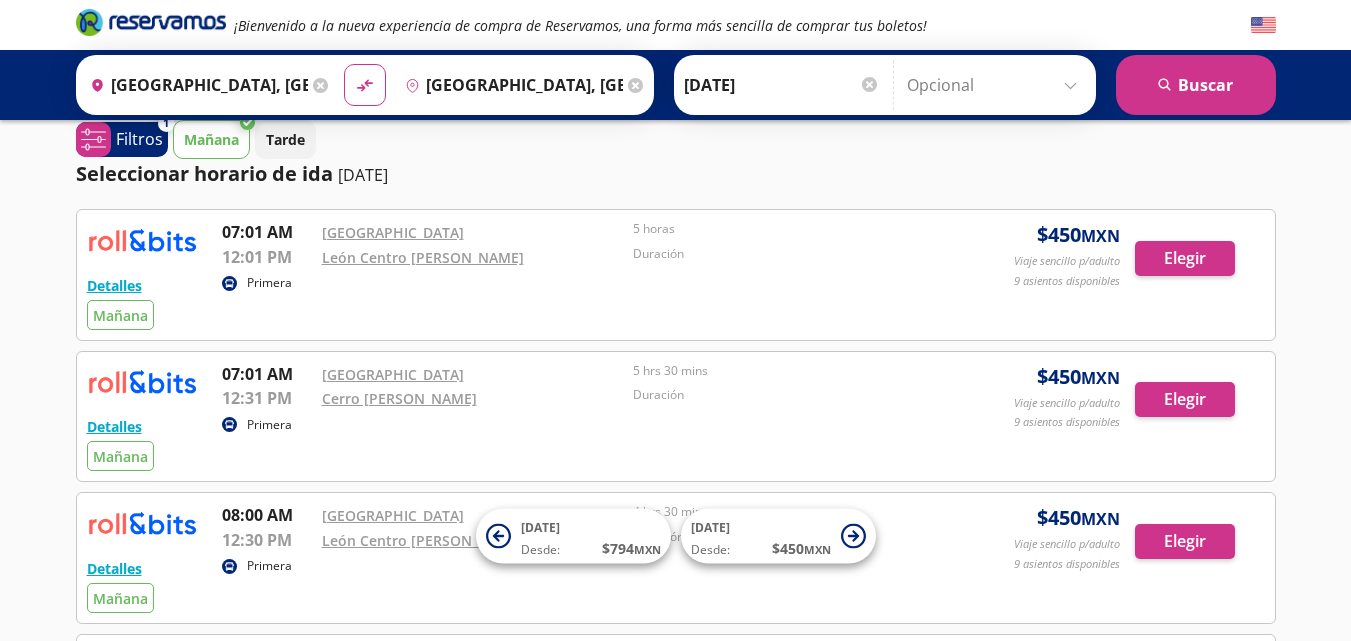 scroll, scrollTop: 0, scrollLeft: 0, axis: both 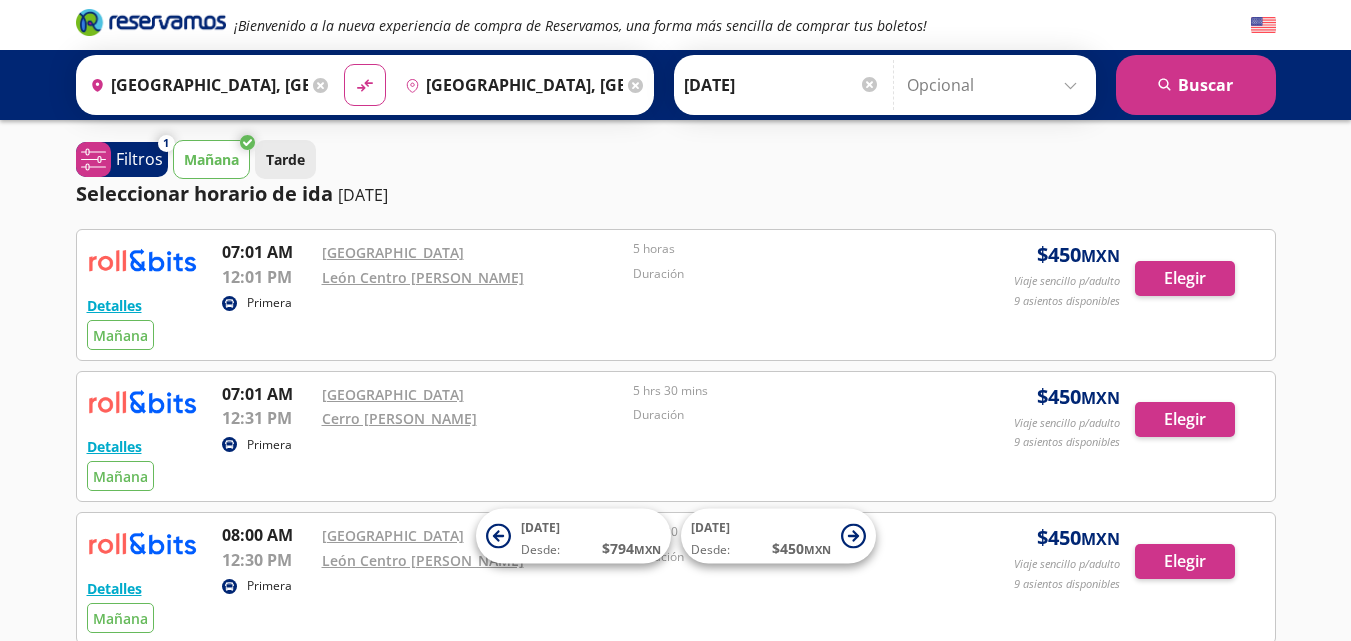 click on "Tarde" at bounding box center [285, 159] 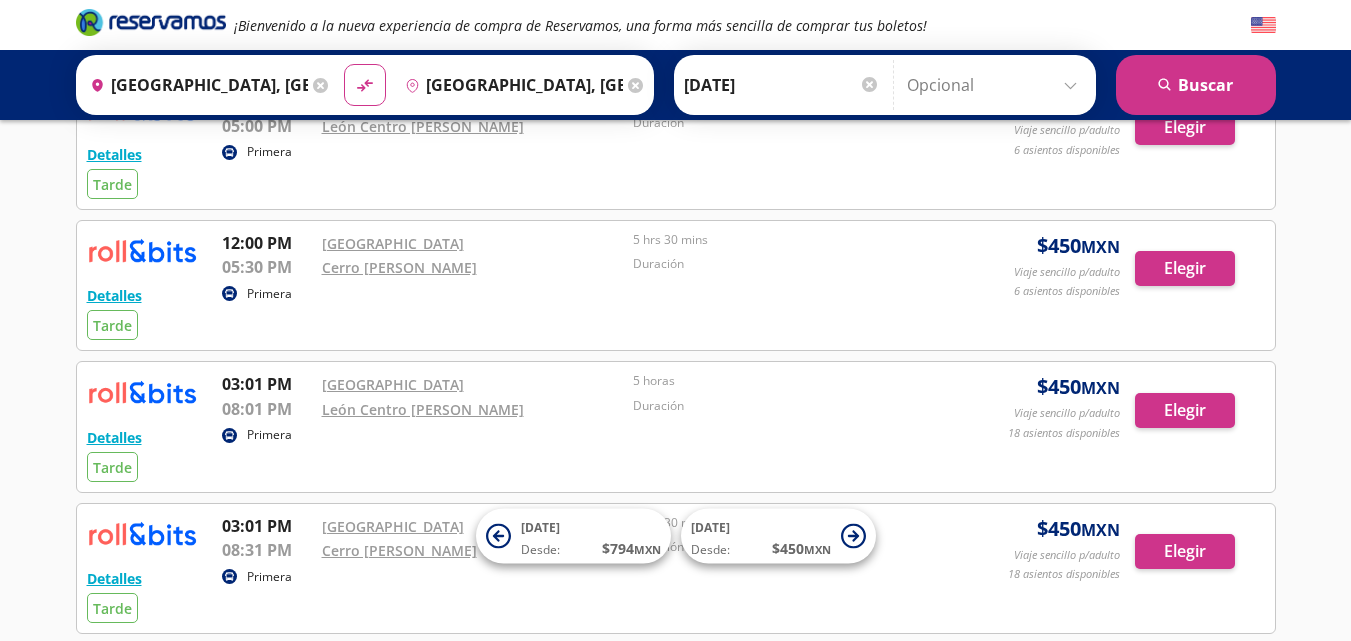 scroll, scrollTop: 1567, scrollLeft: 0, axis: vertical 